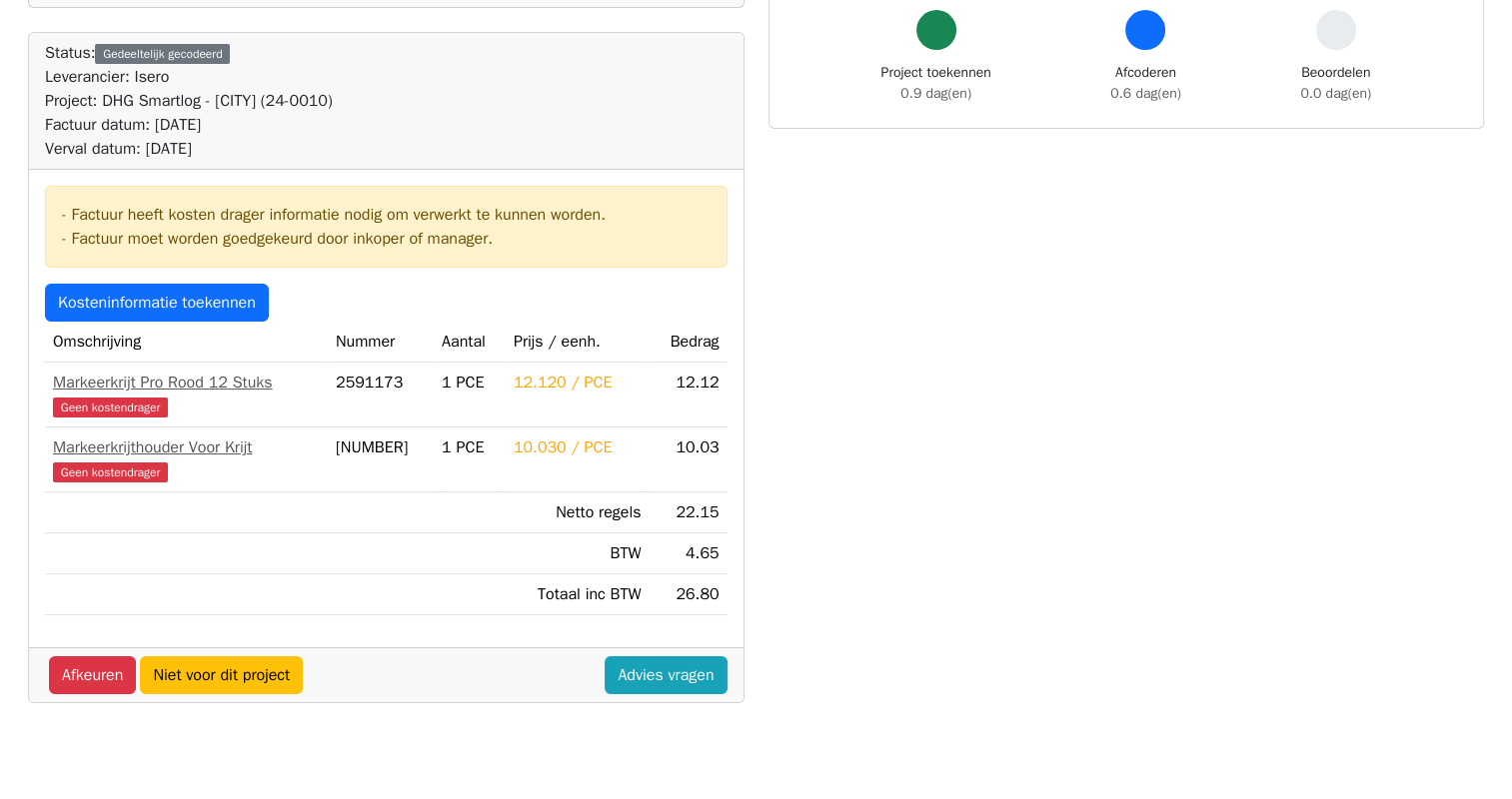 scroll, scrollTop: 200, scrollLeft: 0, axis: vertical 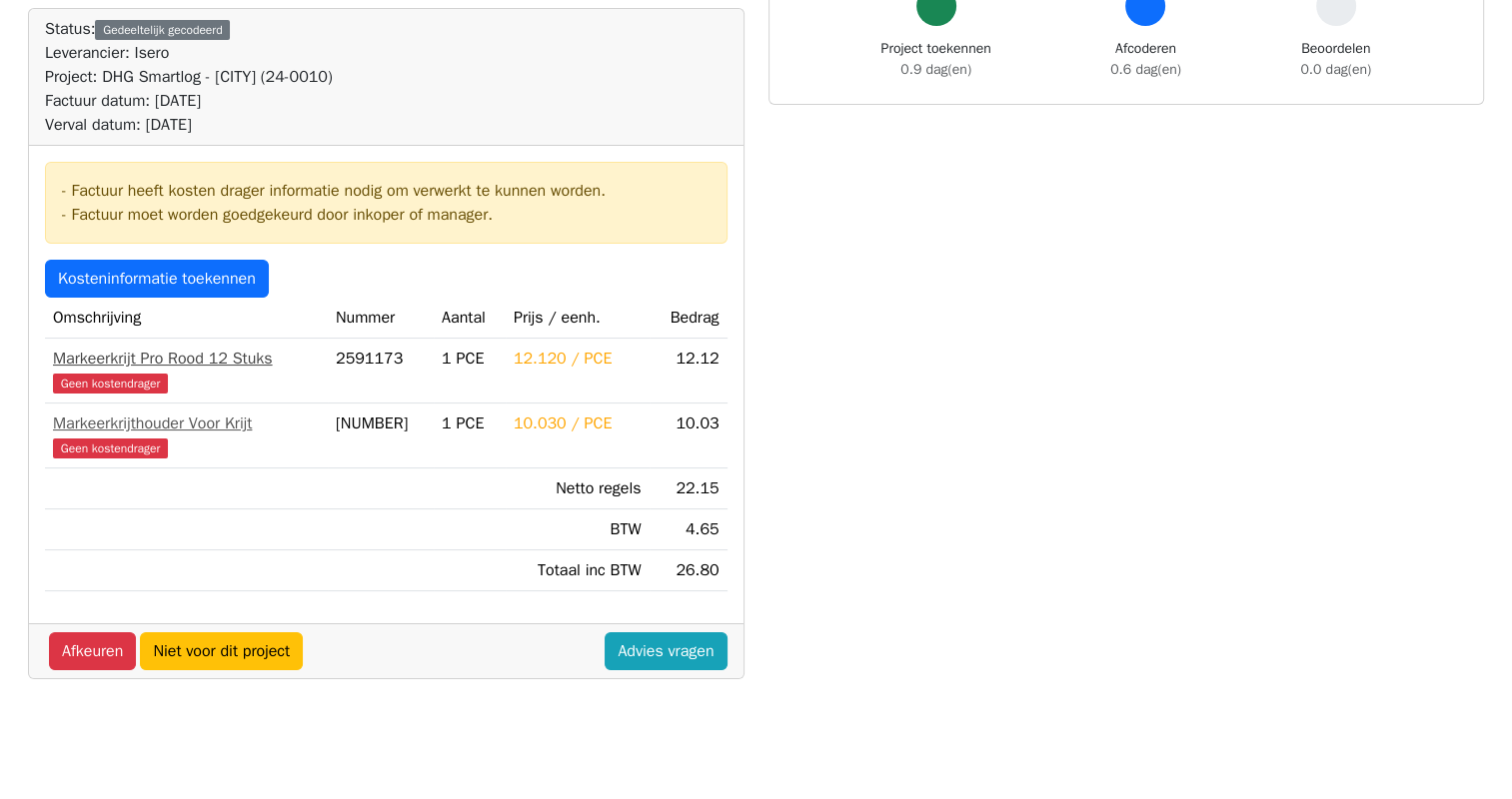 click on "Markeerkrijt Pro Rood 12 Stuks" at bounding box center (186, 359) 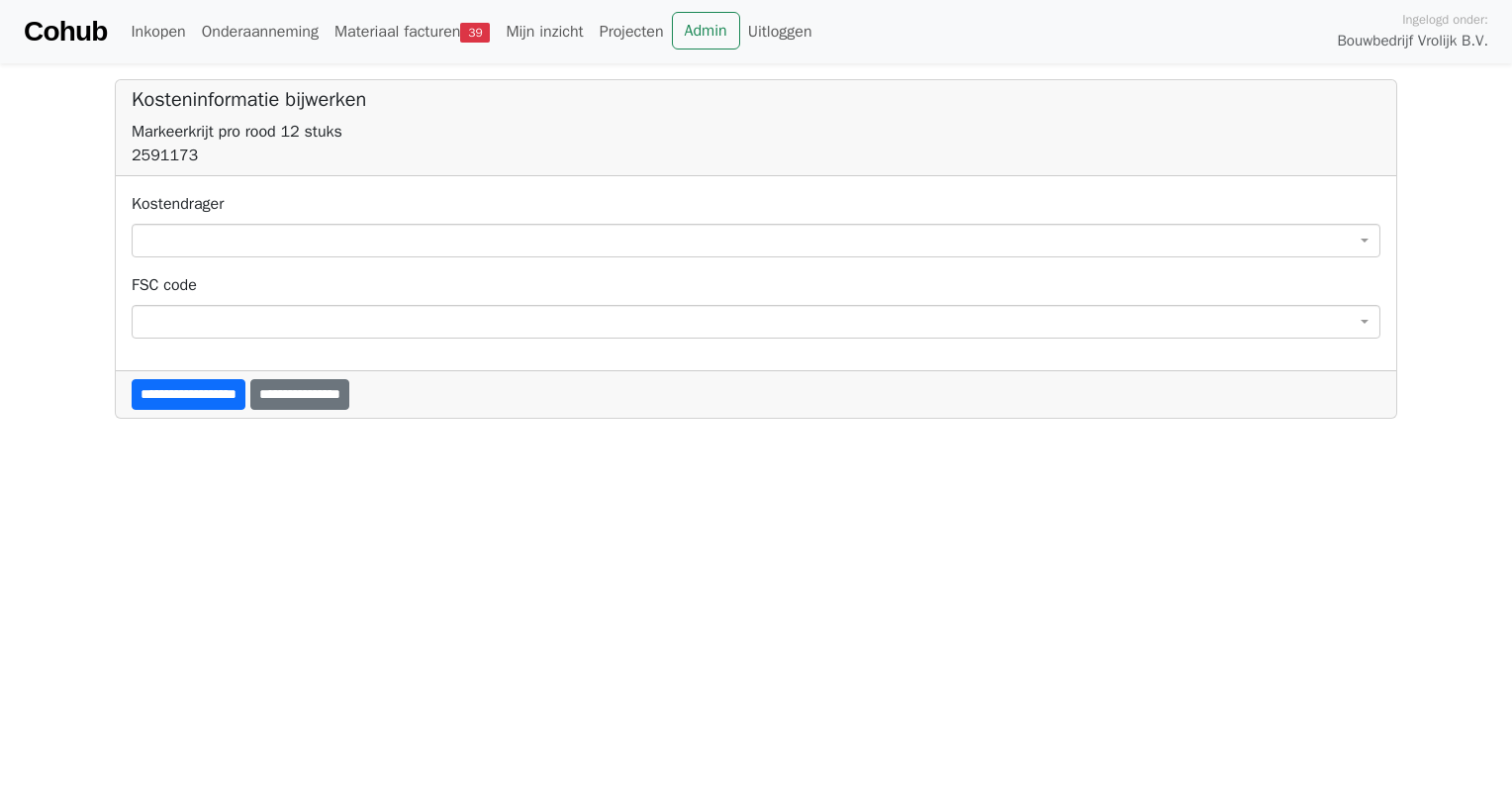 scroll, scrollTop: 0, scrollLeft: 0, axis: both 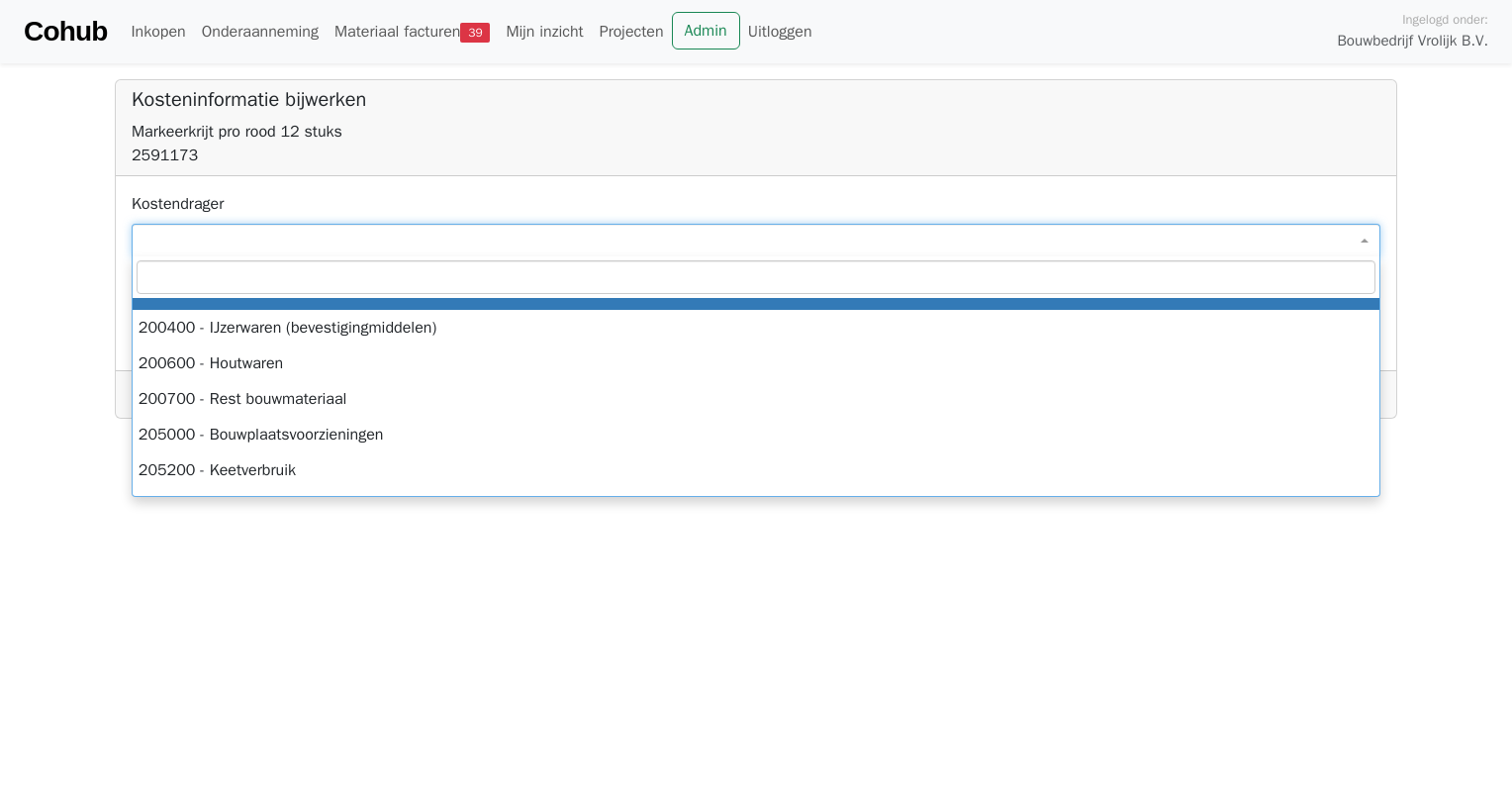 click at bounding box center [756, 241] 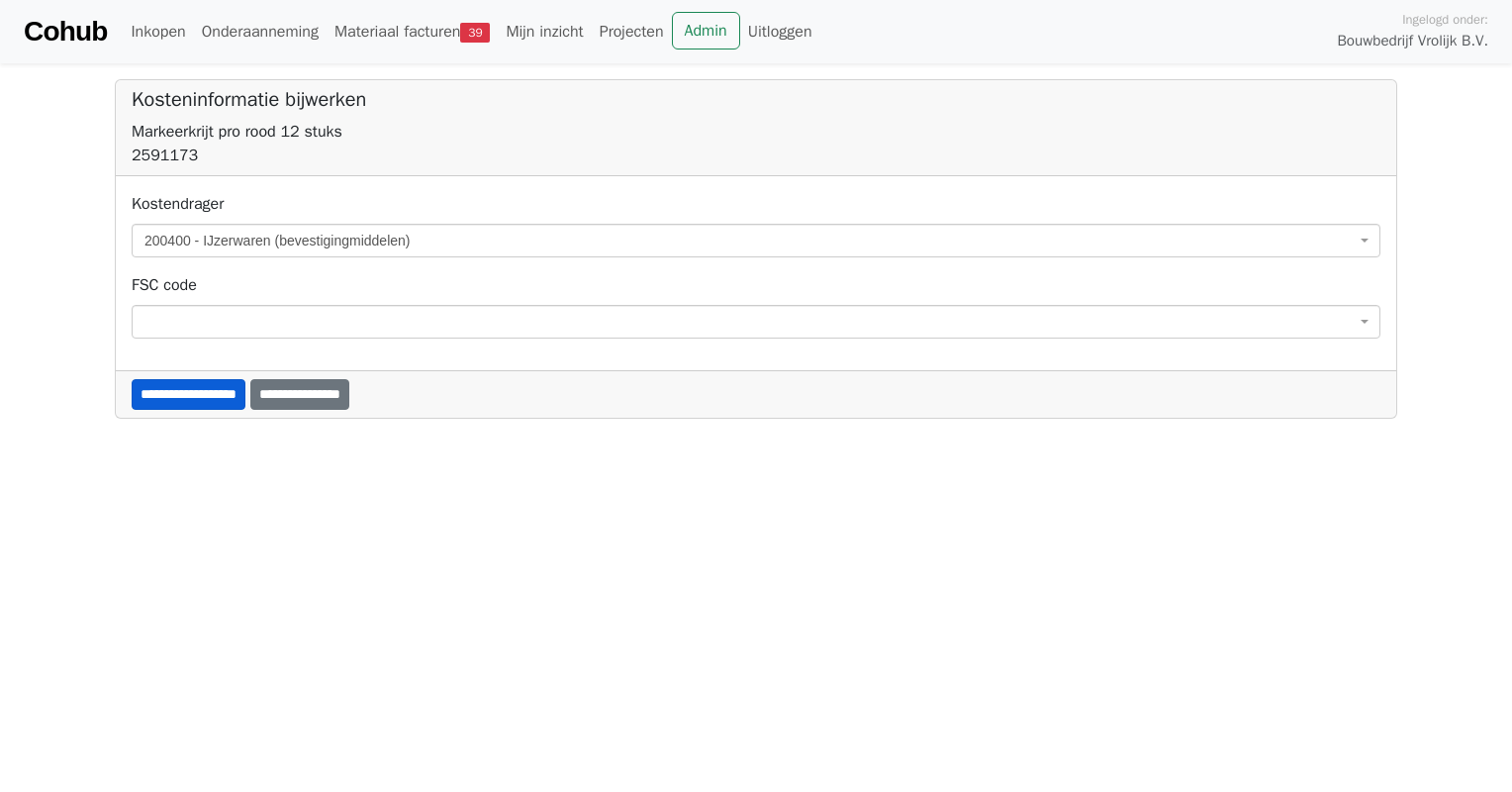click on "**********" at bounding box center [188, 394] 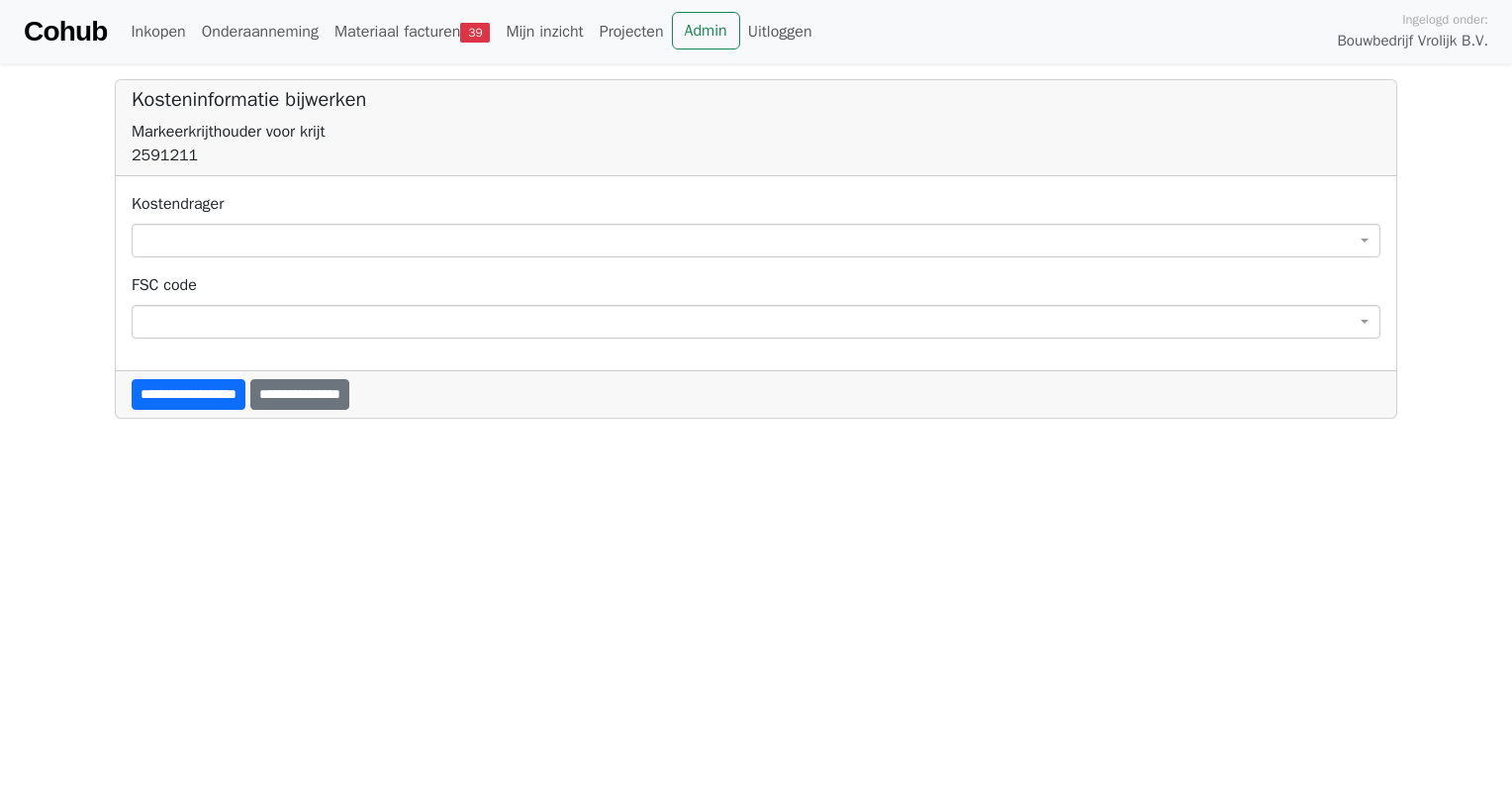 scroll, scrollTop: 0, scrollLeft: 0, axis: both 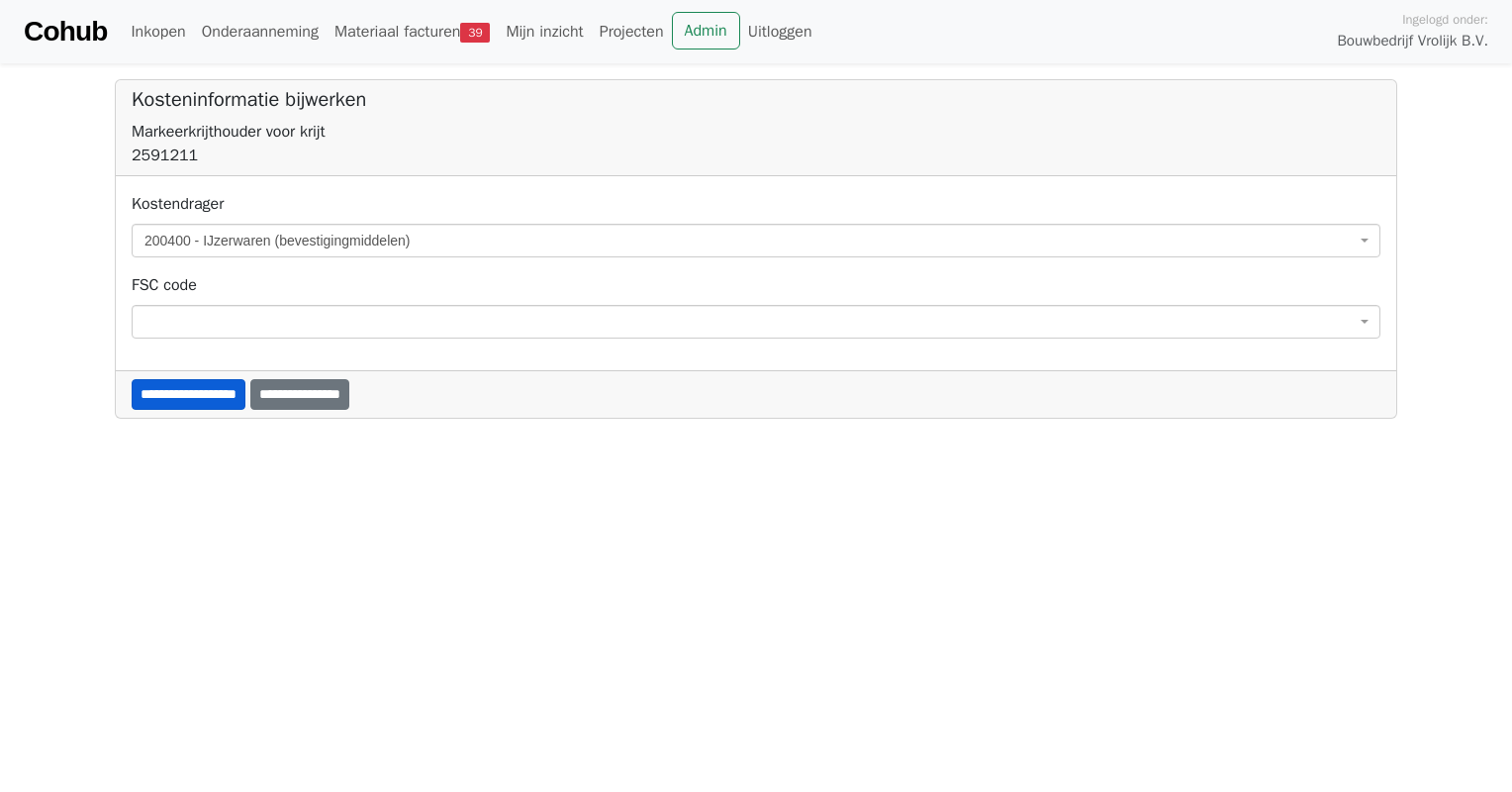 click on "**********" at bounding box center [188, 394] 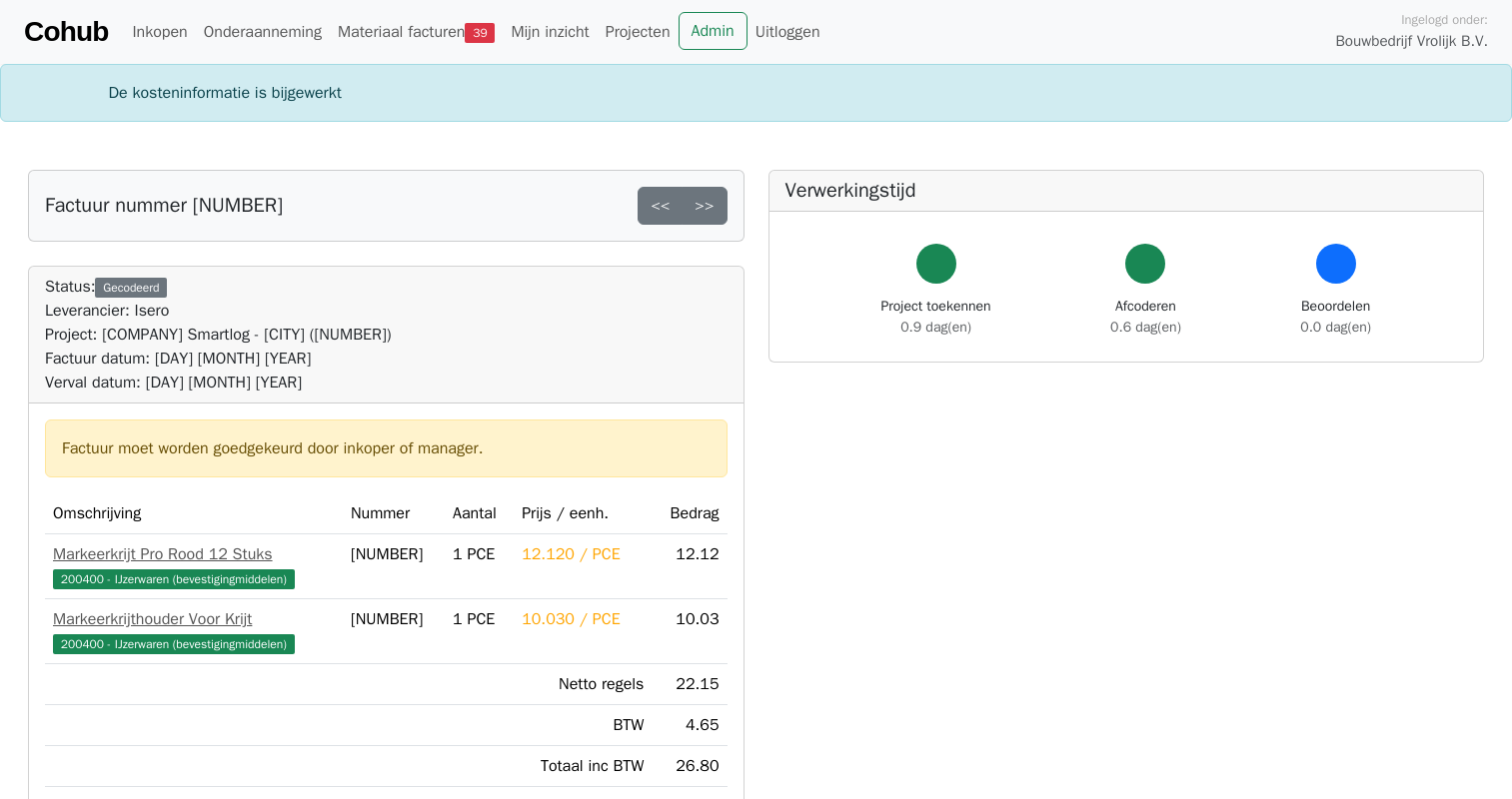scroll, scrollTop: 0, scrollLeft: 0, axis: both 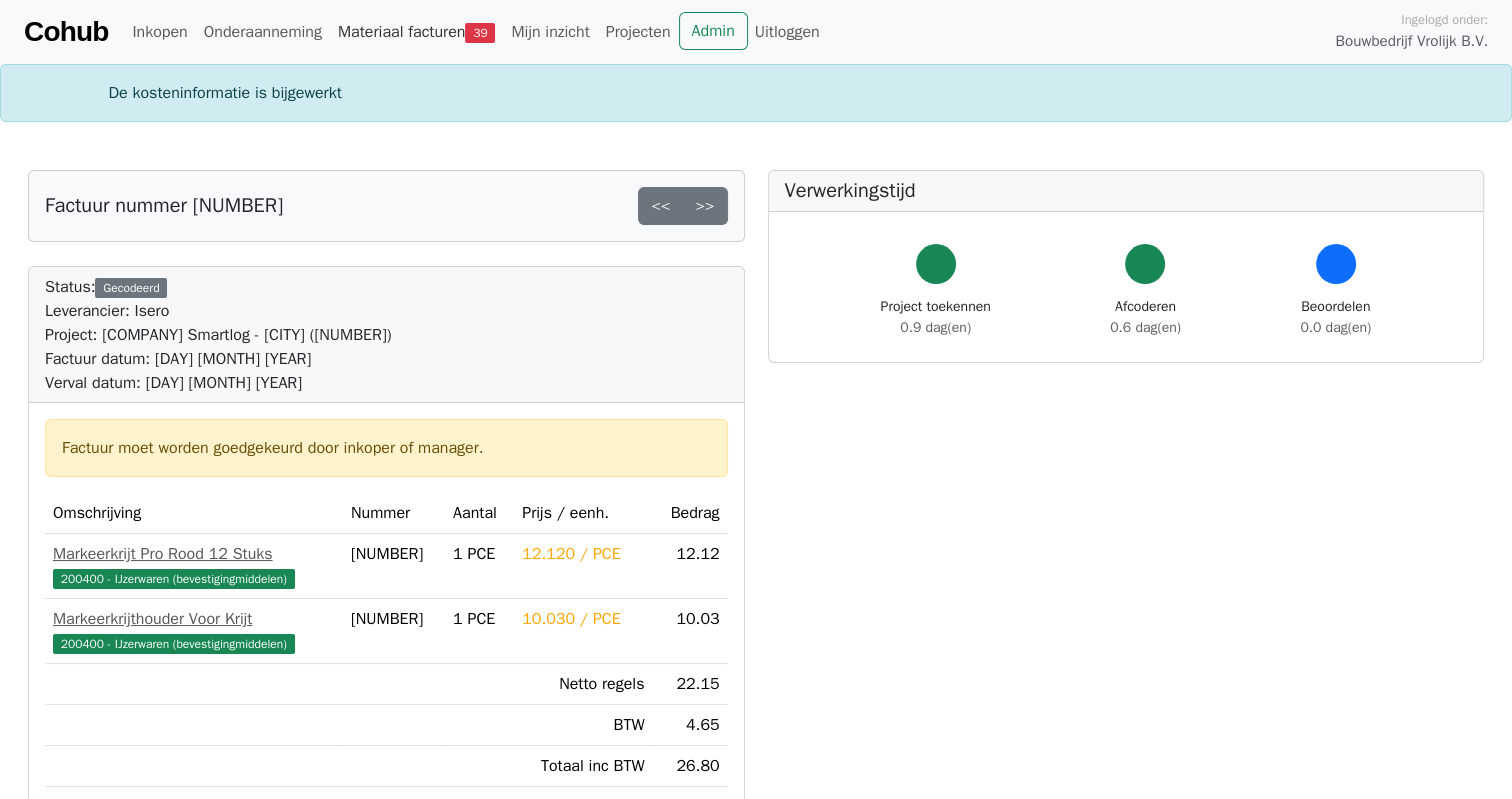 click on "Materiaal facturen  39" at bounding box center (416, 32) 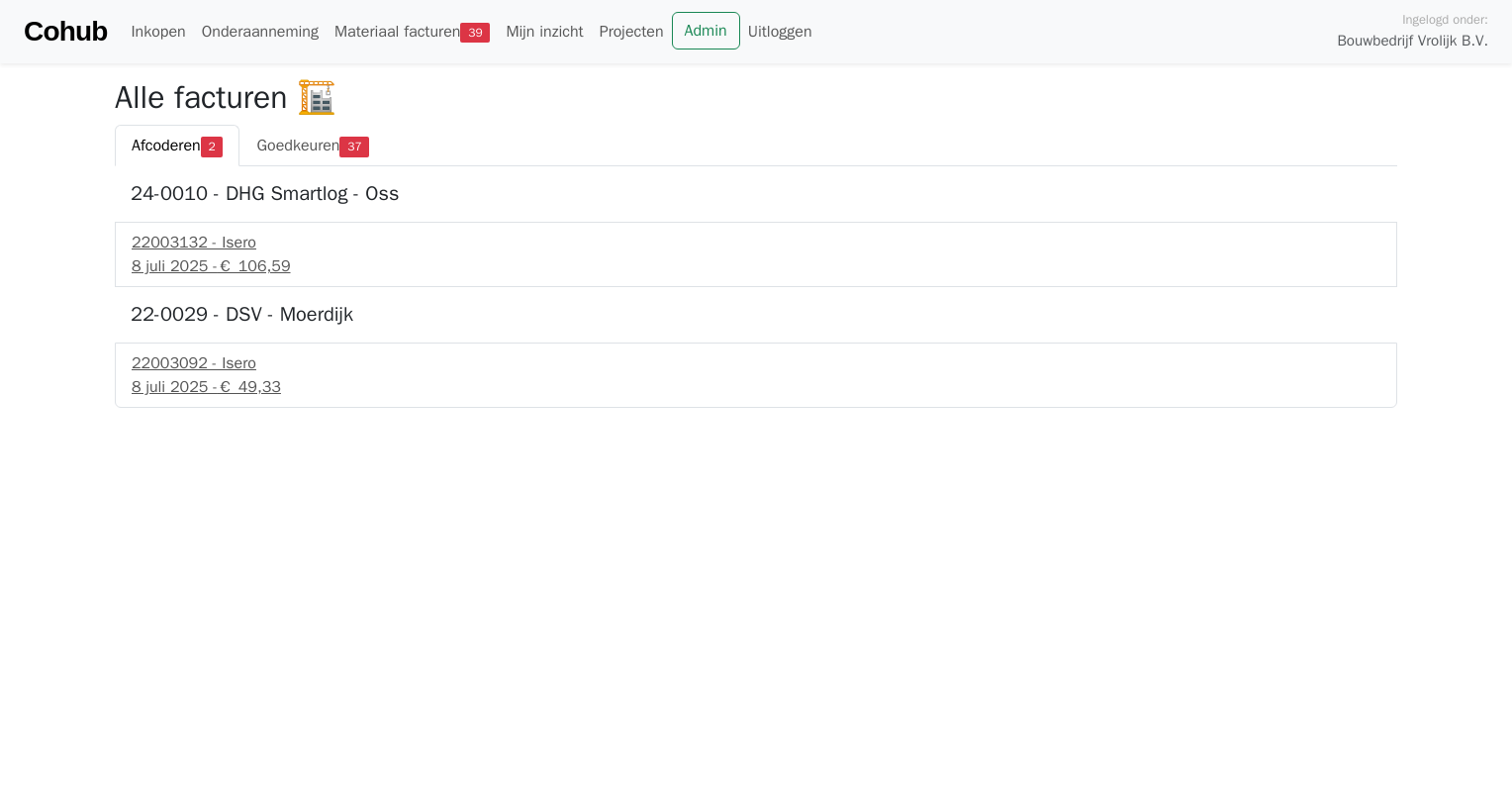 scroll, scrollTop: 0, scrollLeft: 0, axis: both 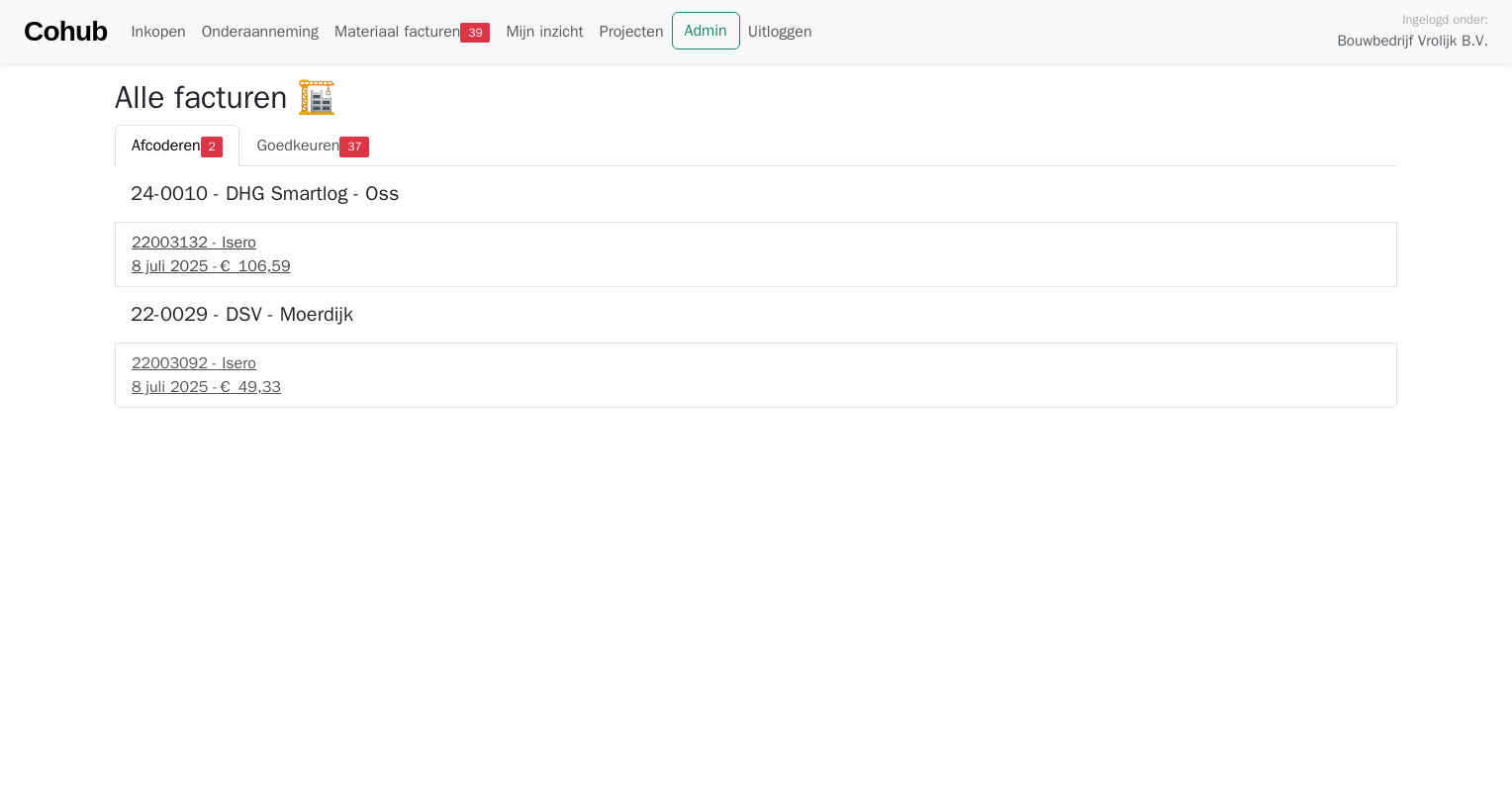 click on "22003132 - Isero" at bounding box center [756, 243] 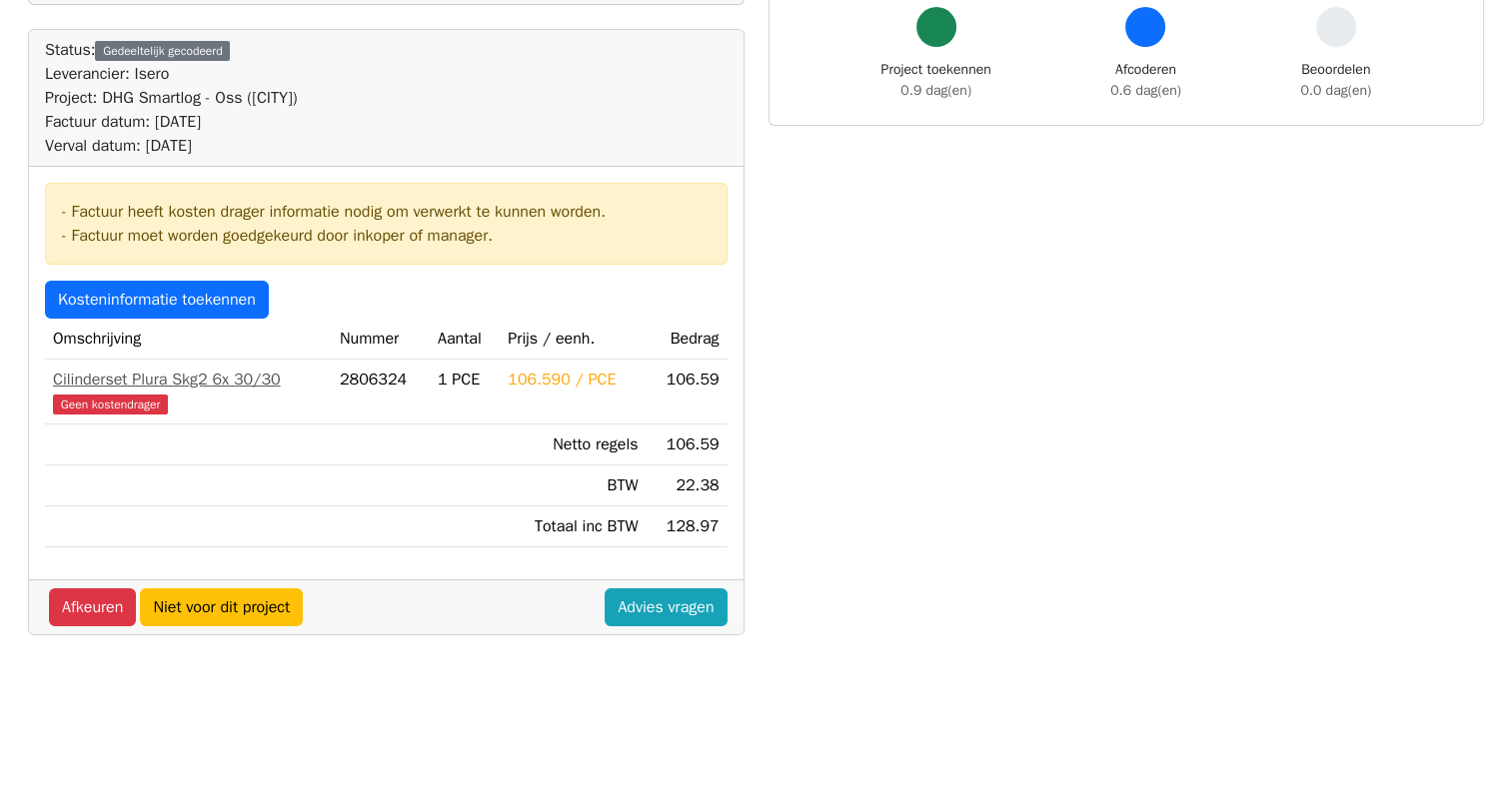 scroll, scrollTop: 200, scrollLeft: 0, axis: vertical 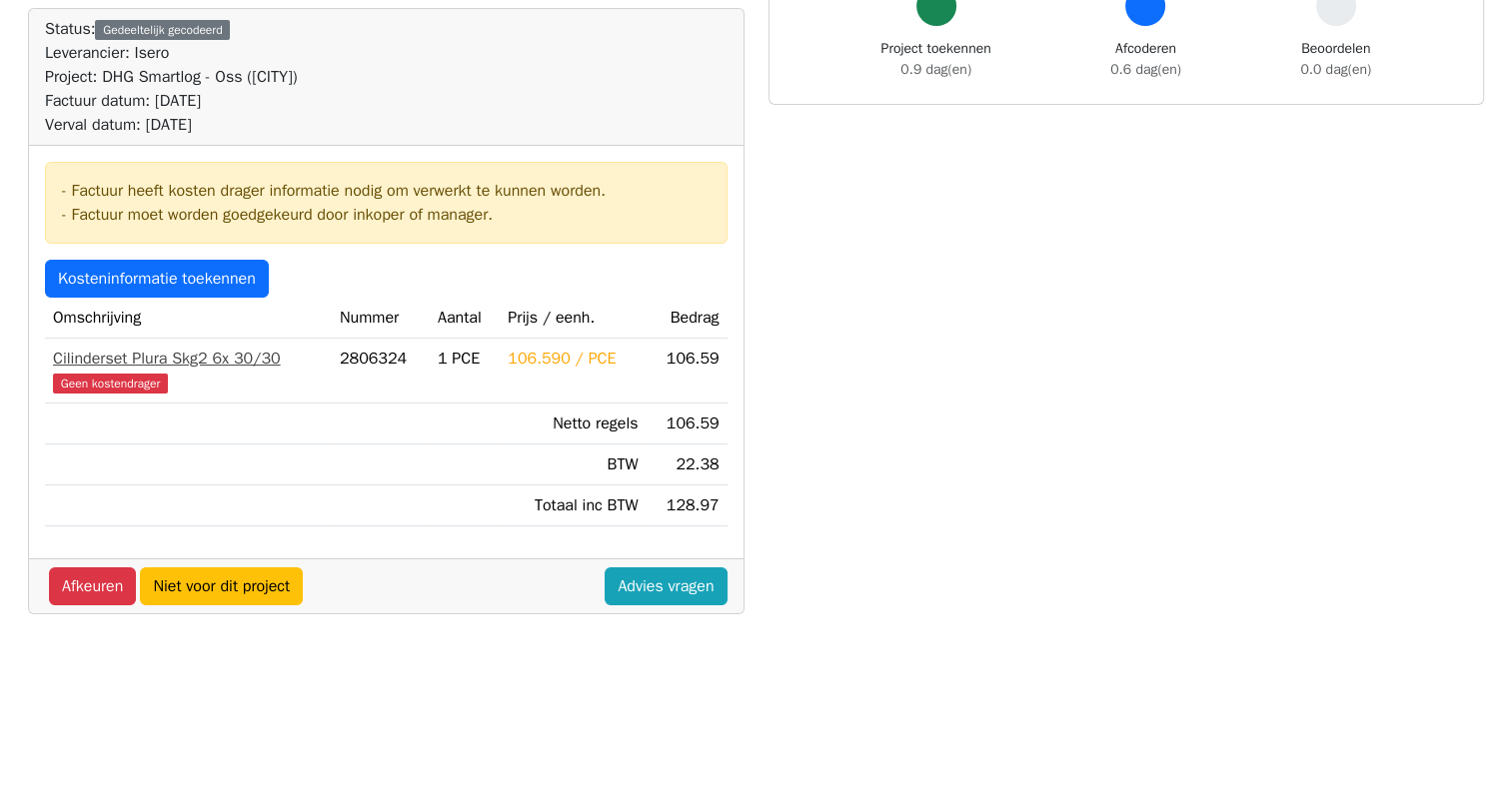 click on "Cilinderset Plura Skg2 6x 30/30" at bounding box center (188, 359) 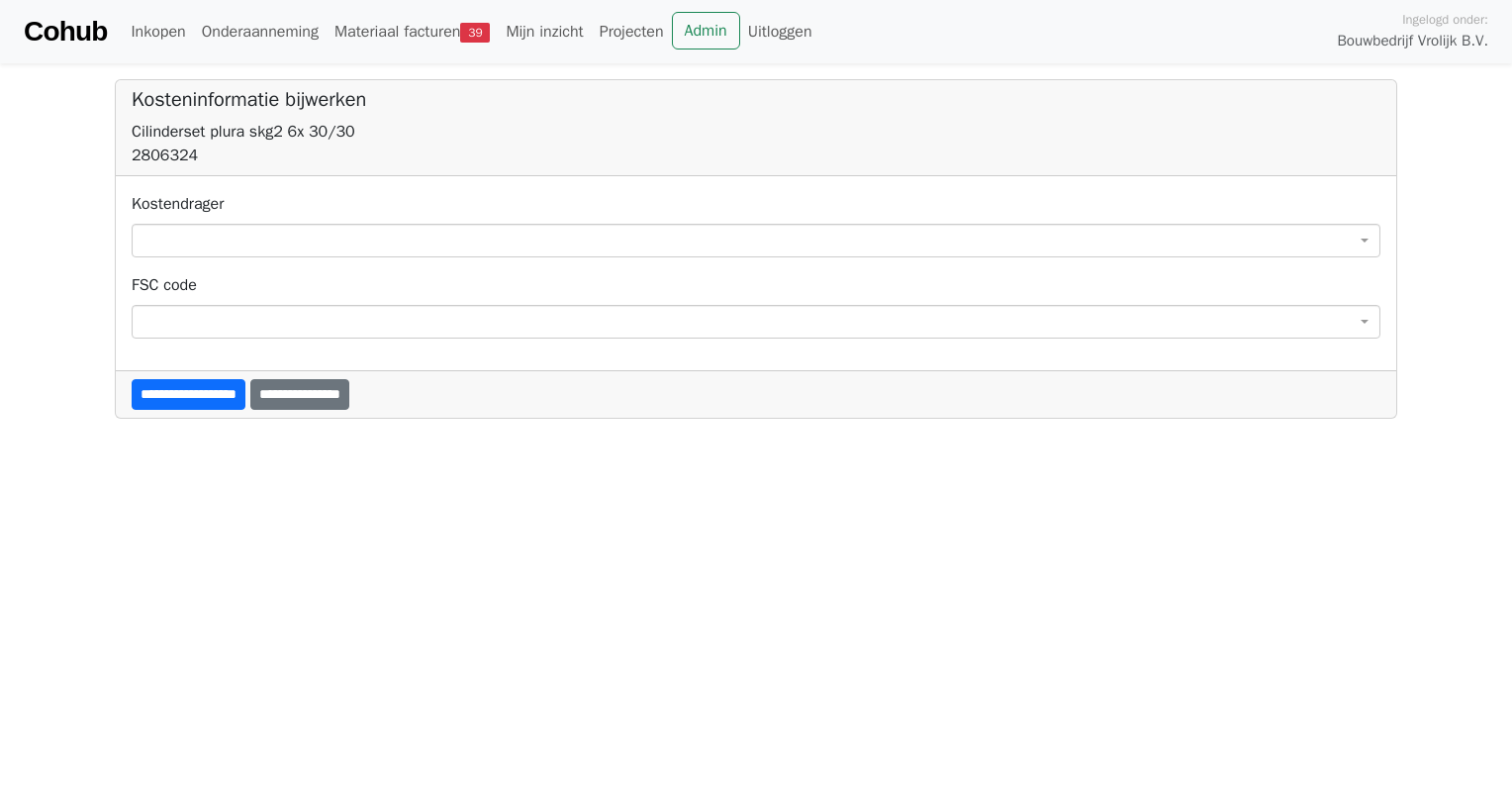 scroll, scrollTop: 0, scrollLeft: 0, axis: both 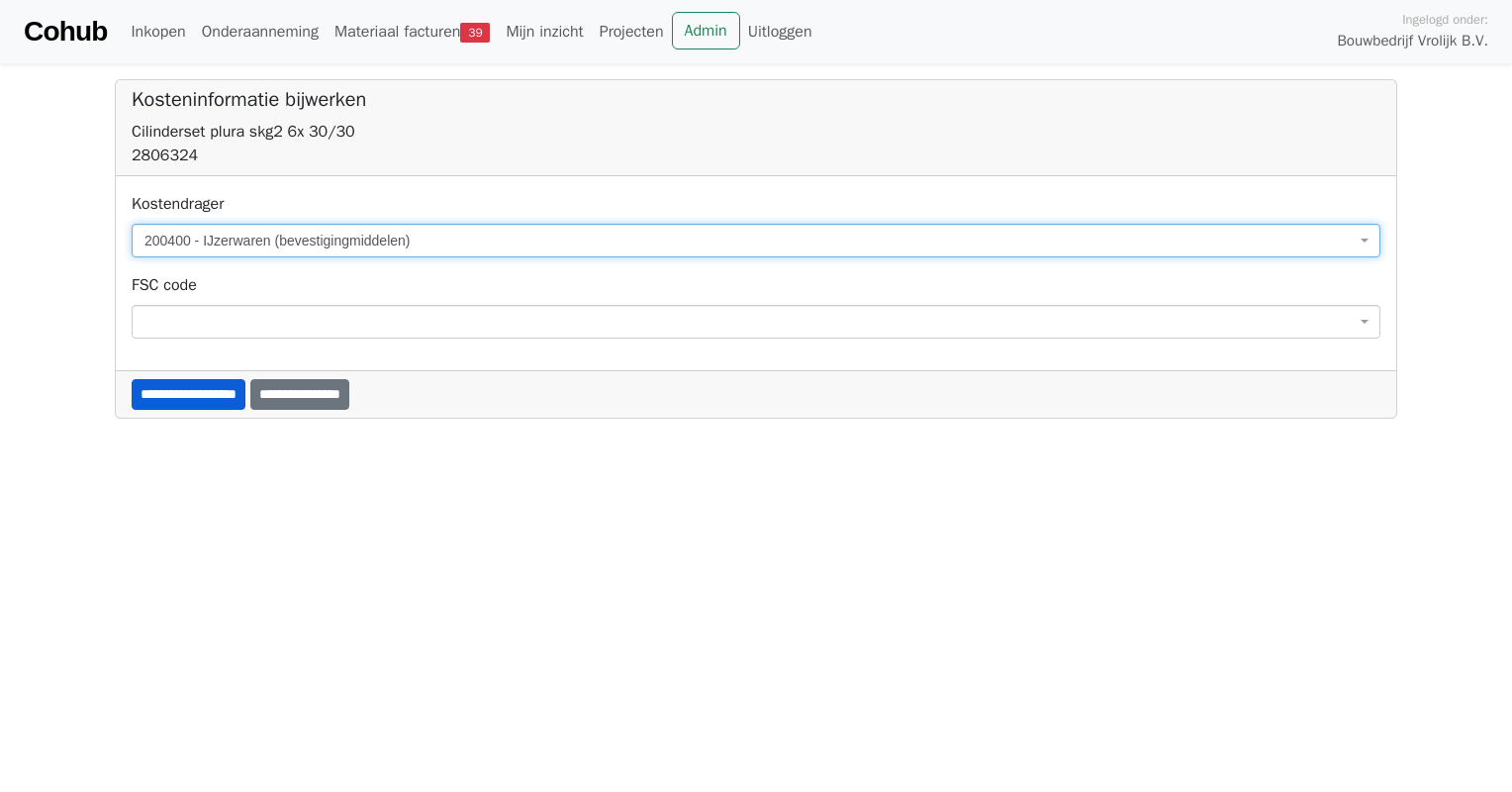 click on "**********" at bounding box center [188, 394] 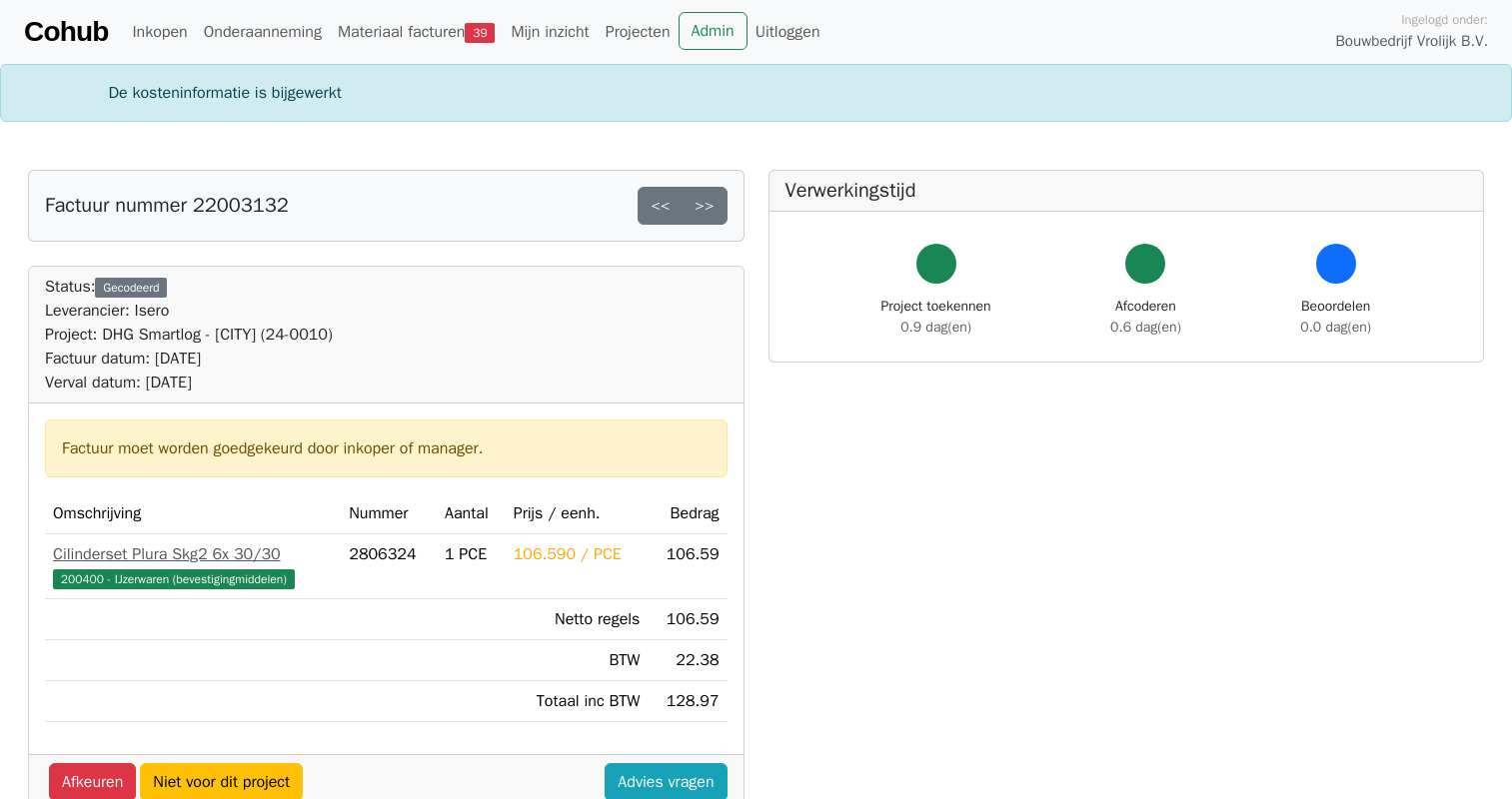 scroll, scrollTop: 0, scrollLeft: 0, axis: both 